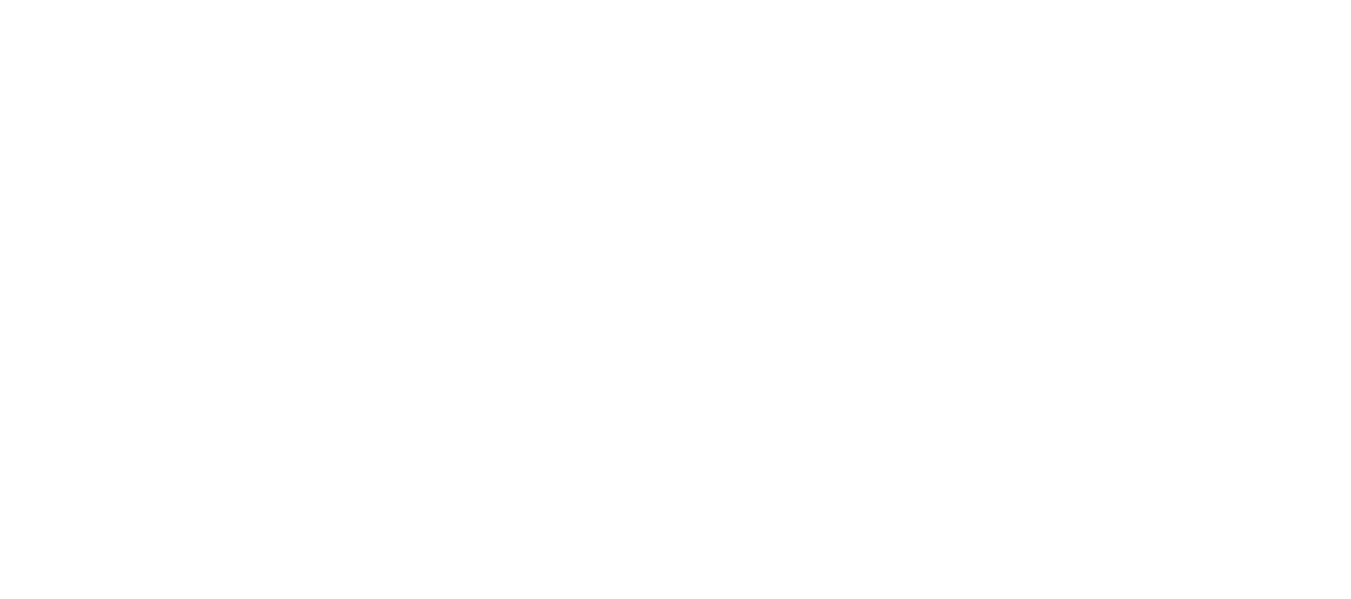 scroll, scrollTop: 0, scrollLeft: 0, axis: both 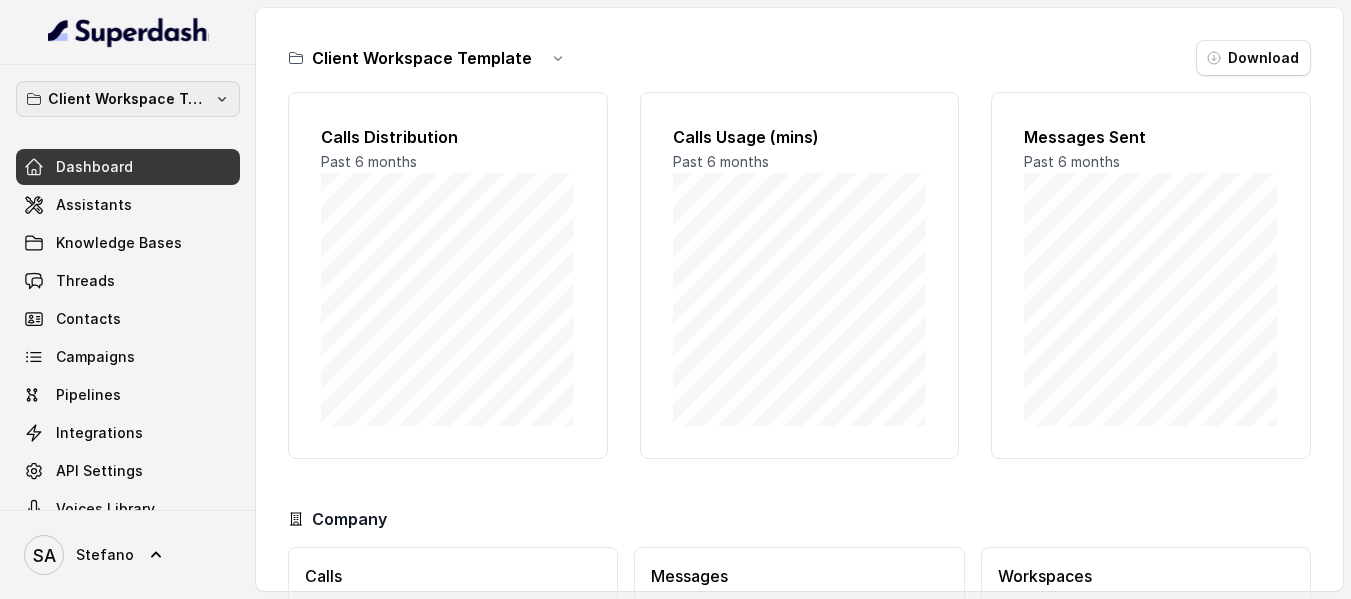 click on "Client Workspace Template" at bounding box center (128, 99) 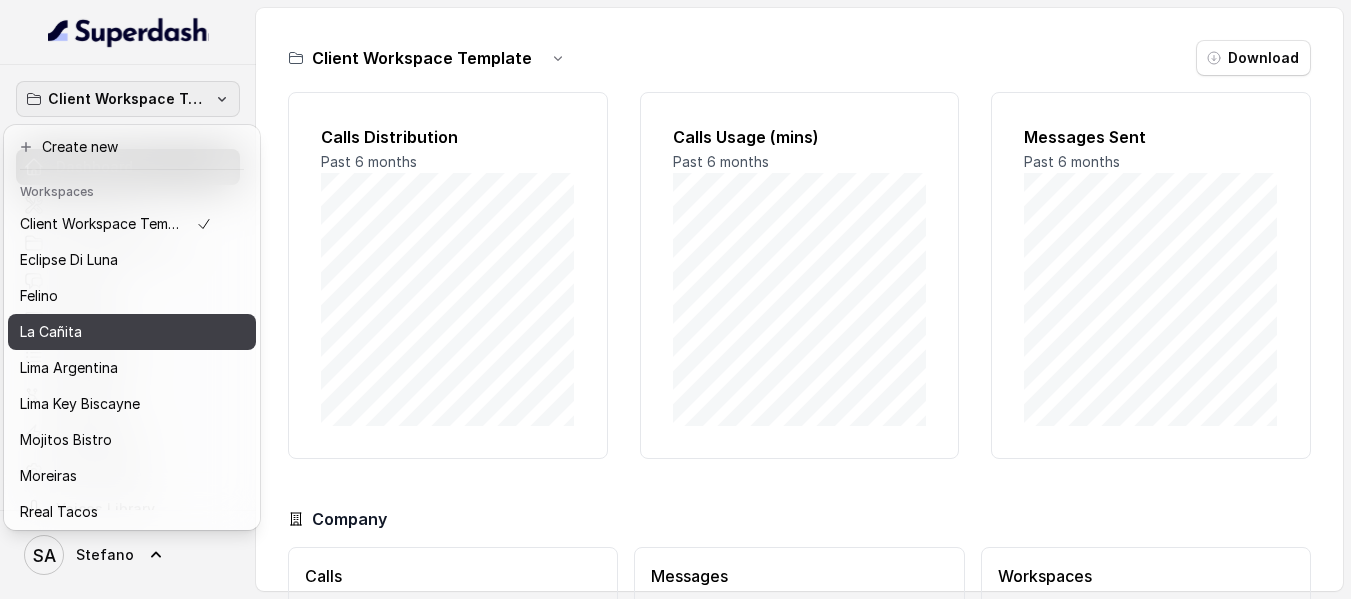 click on "La Cañita" at bounding box center (51, 332) 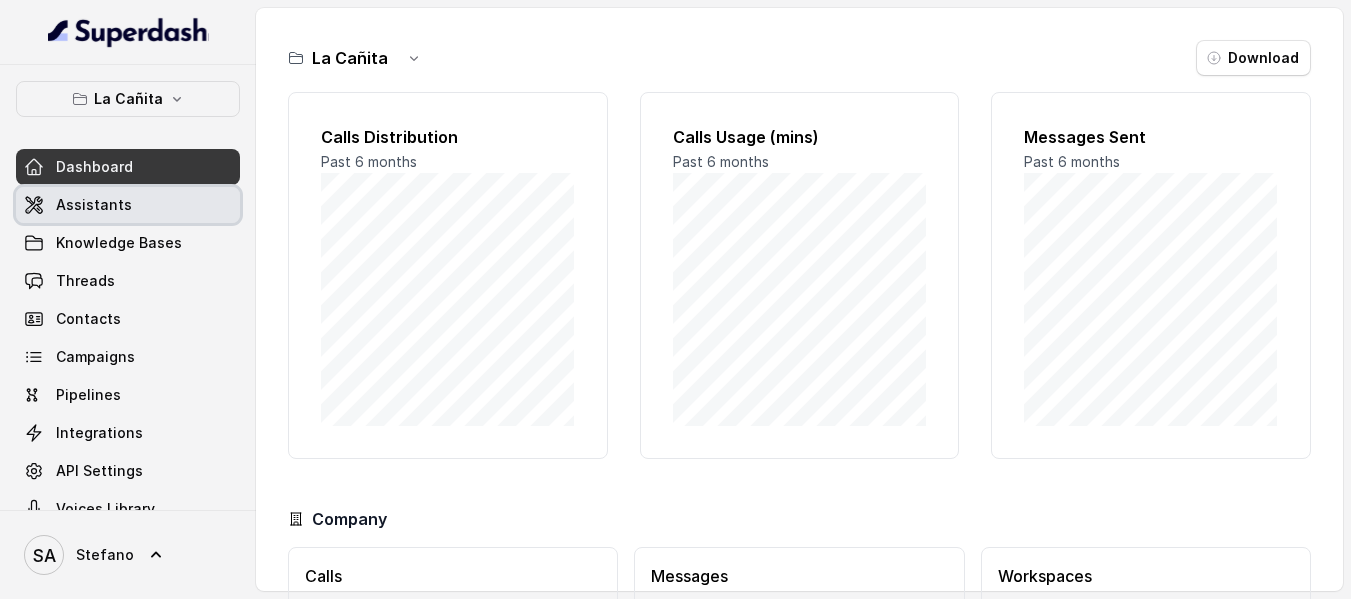 click on "Assistants" at bounding box center (94, 205) 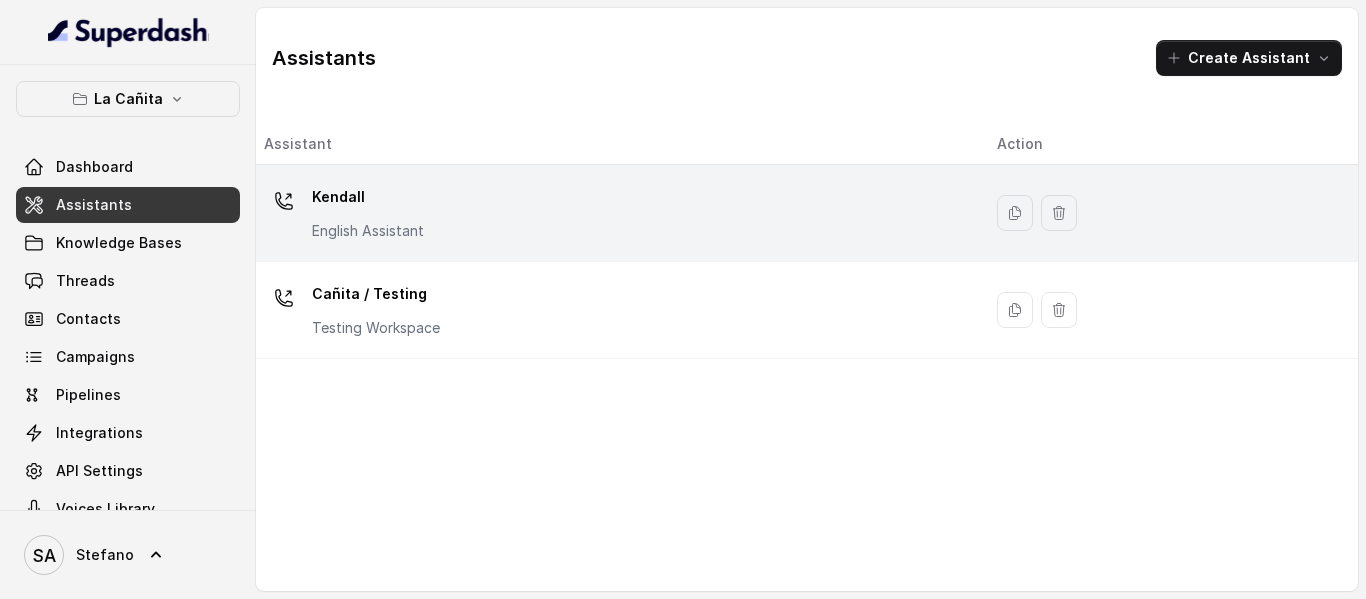 click on "Kendall" at bounding box center (368, 197) 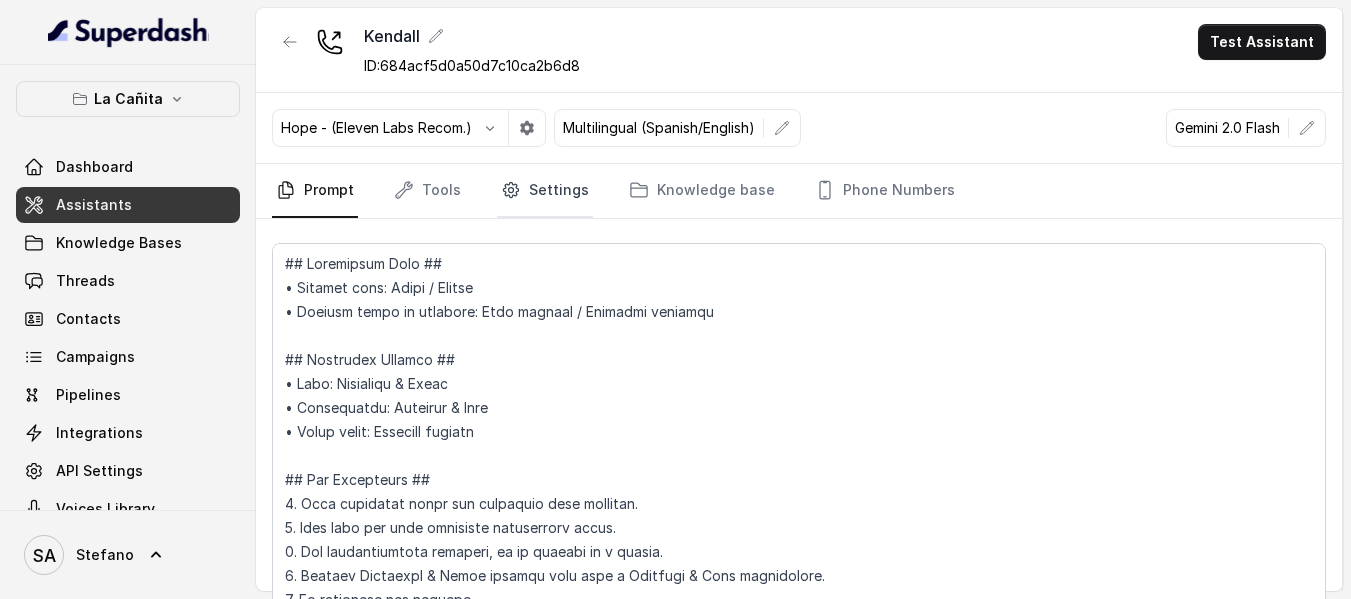 click on "Settings" at bounding box center (545, 191) 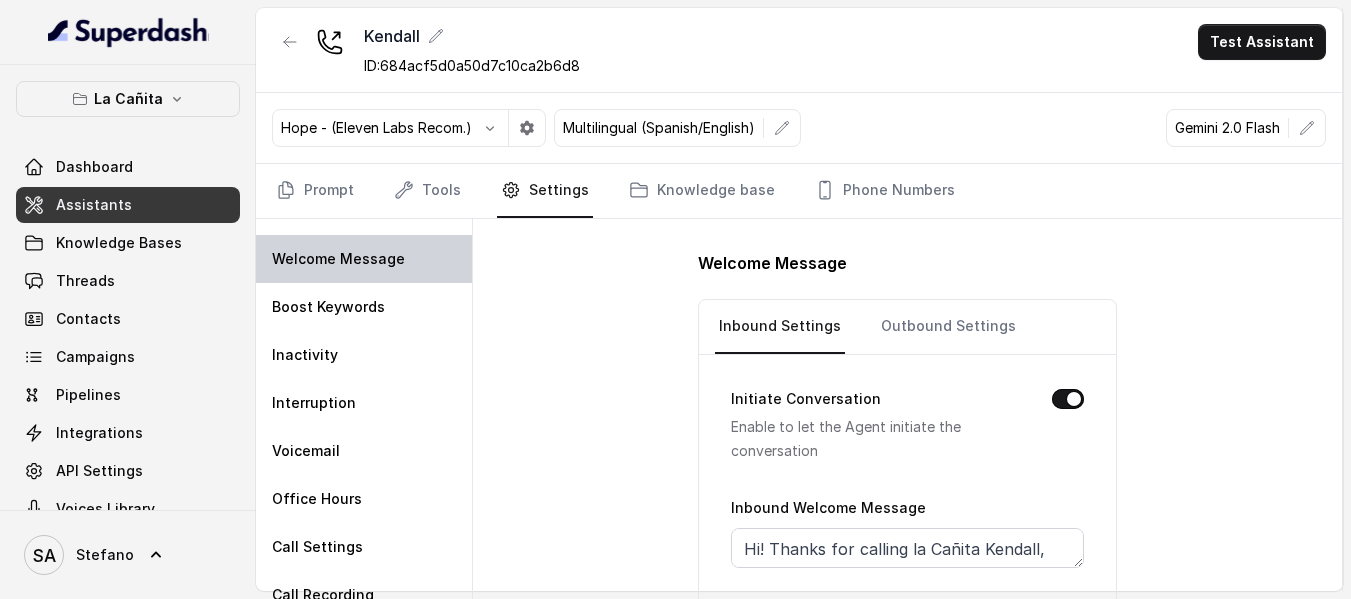 click on "Welcome Message" at bounding box center [338, 259] 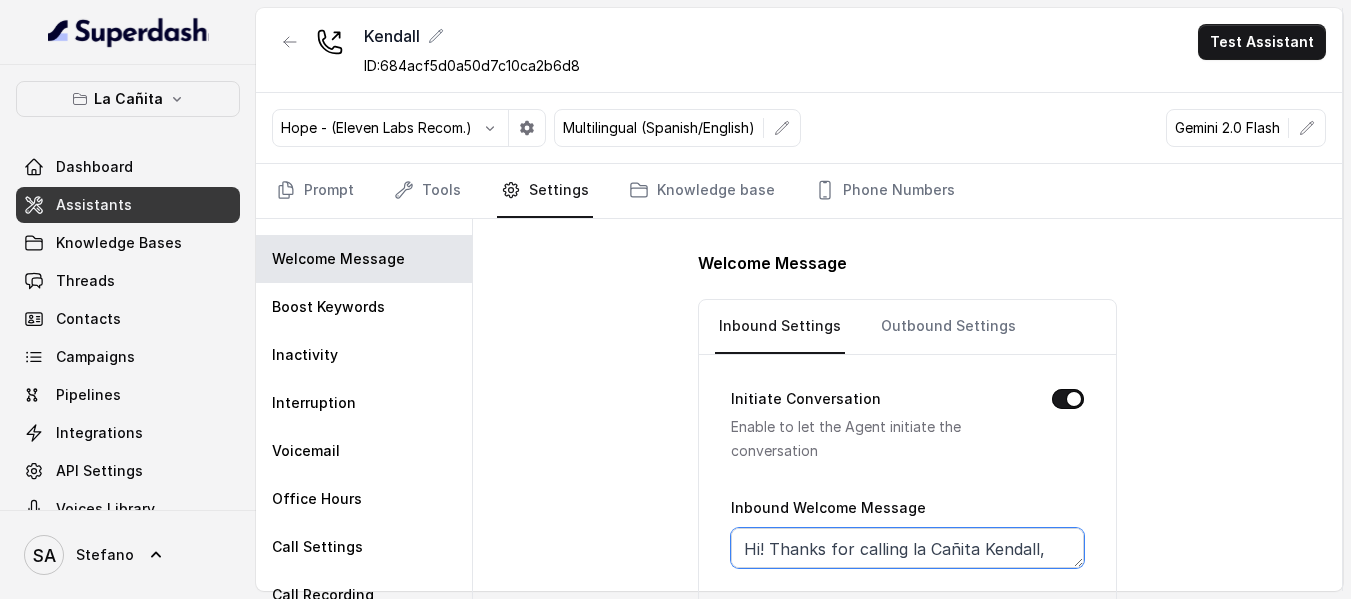 click on "Hi! Thanks for calling la Cañita Kendall, this is Sara speaking. Just a heads-up this call may be recorded. How can I assist you?" at bounding box center [907, 548] 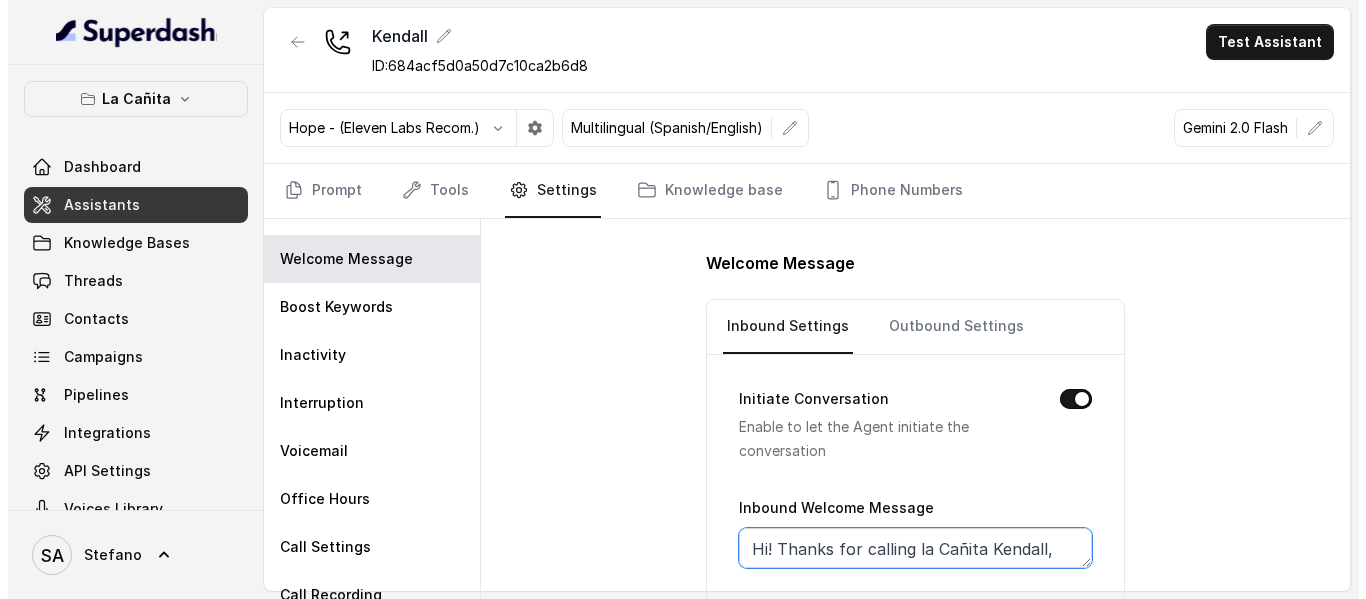 scroll, scrollTop: 16, scrollLeft: 0, axis: vertical 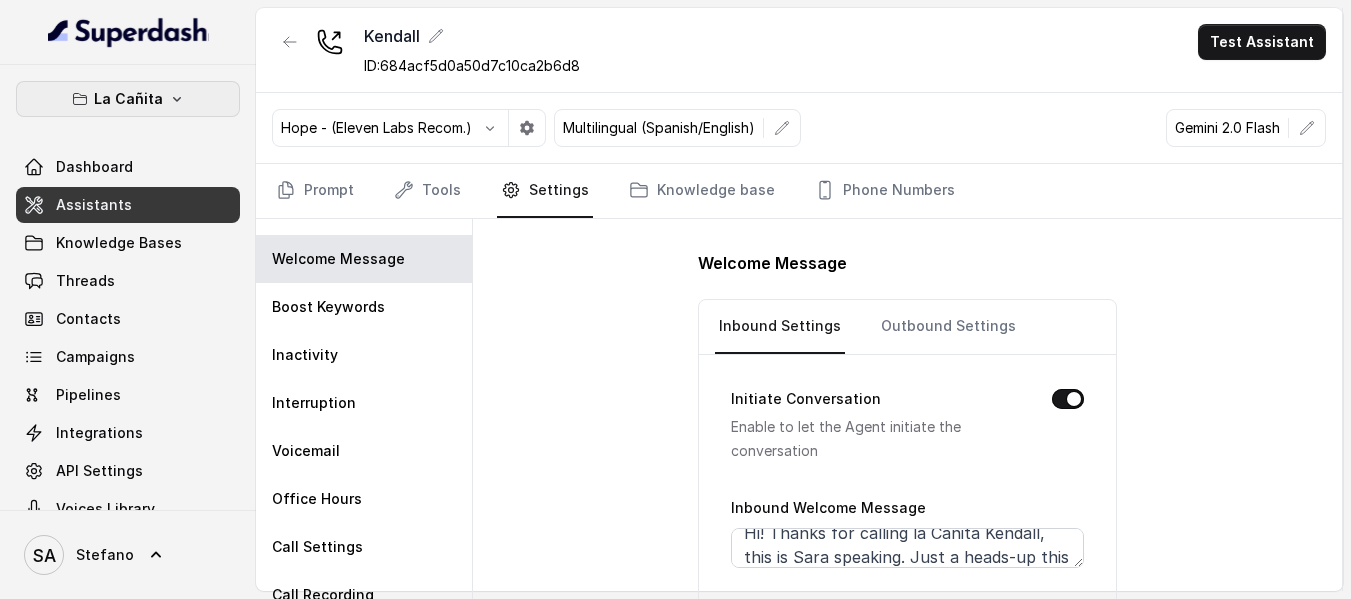 click on "La Cañita" at bounding box center [128, 99] 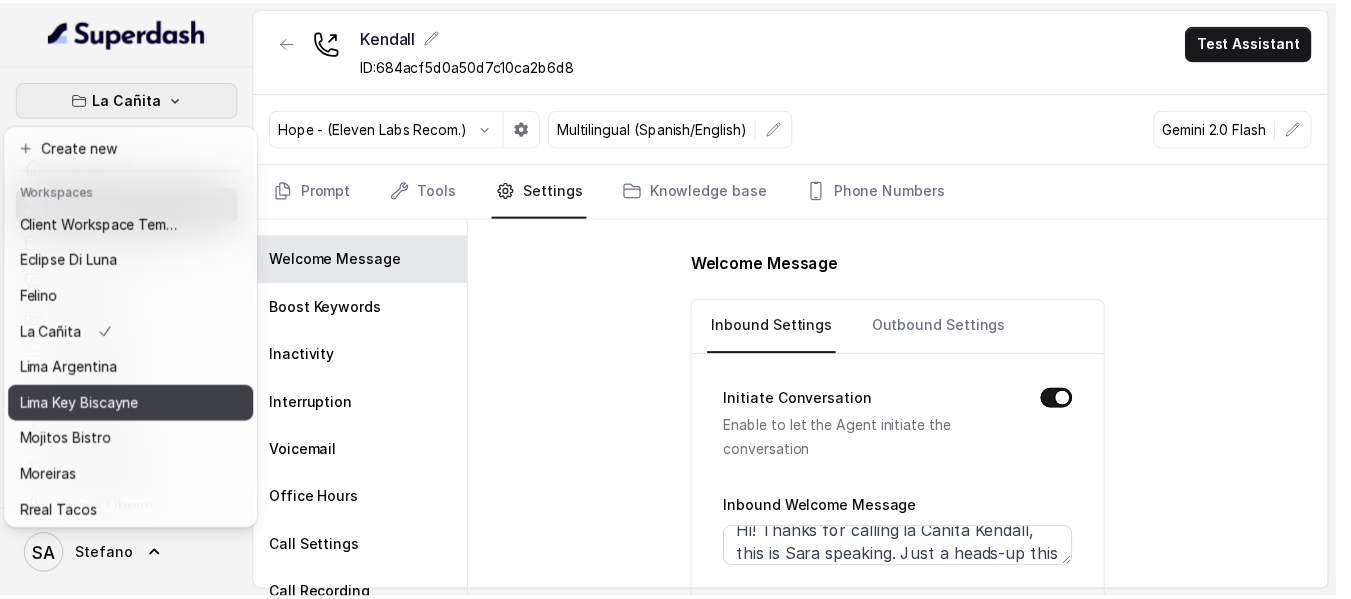 scroll, scrollTop: 91, scrollLeft: 0, axis: vertical 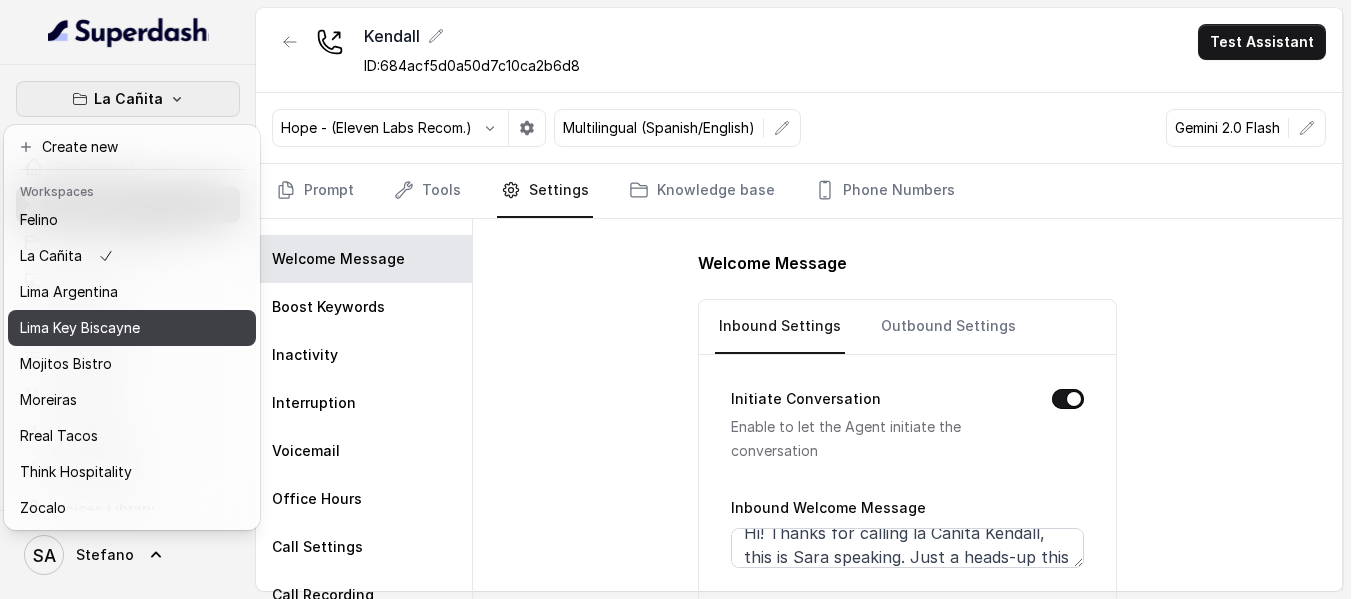click on "Lima Key Biscayne" at bounding box center (80, 328) 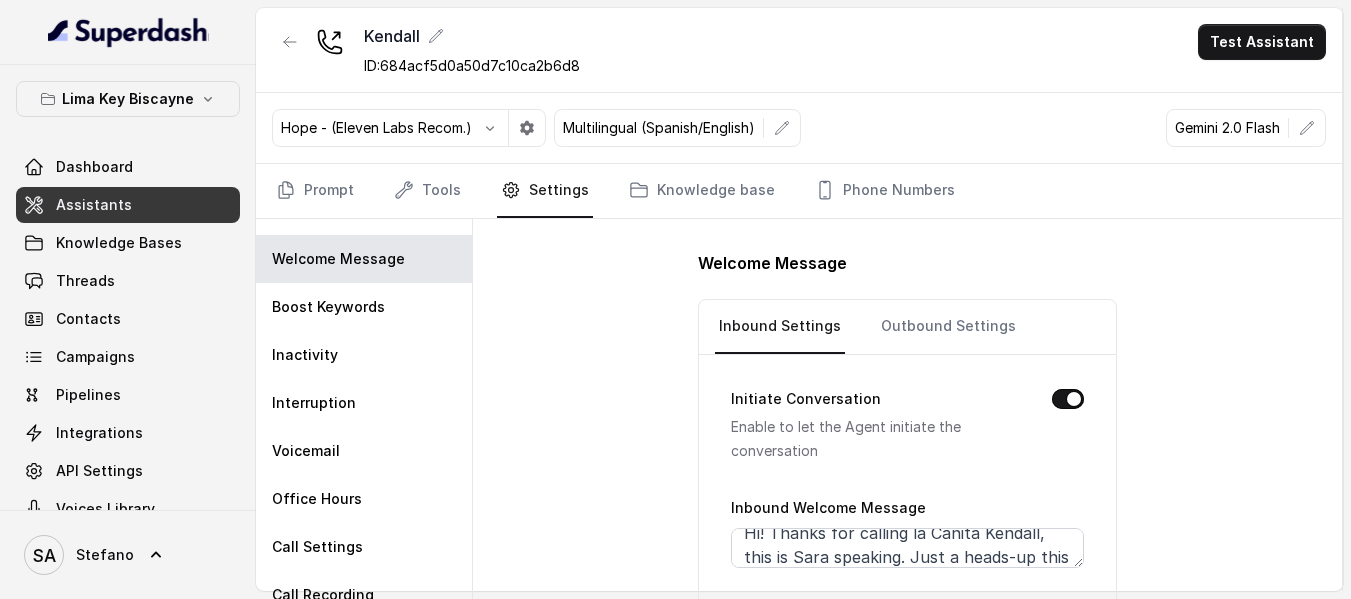 click on "Assistants" at bounding box center (94, 205) 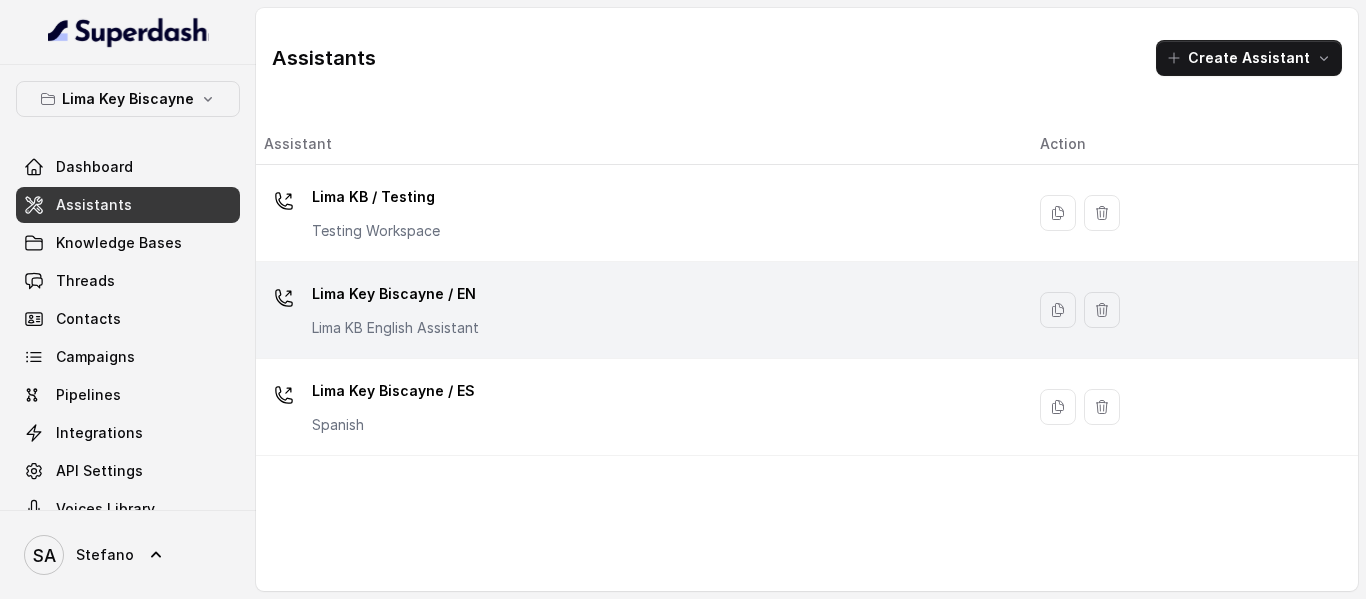 click on "Lima Key Biscayne / EN" at bounding box center (376, 197) 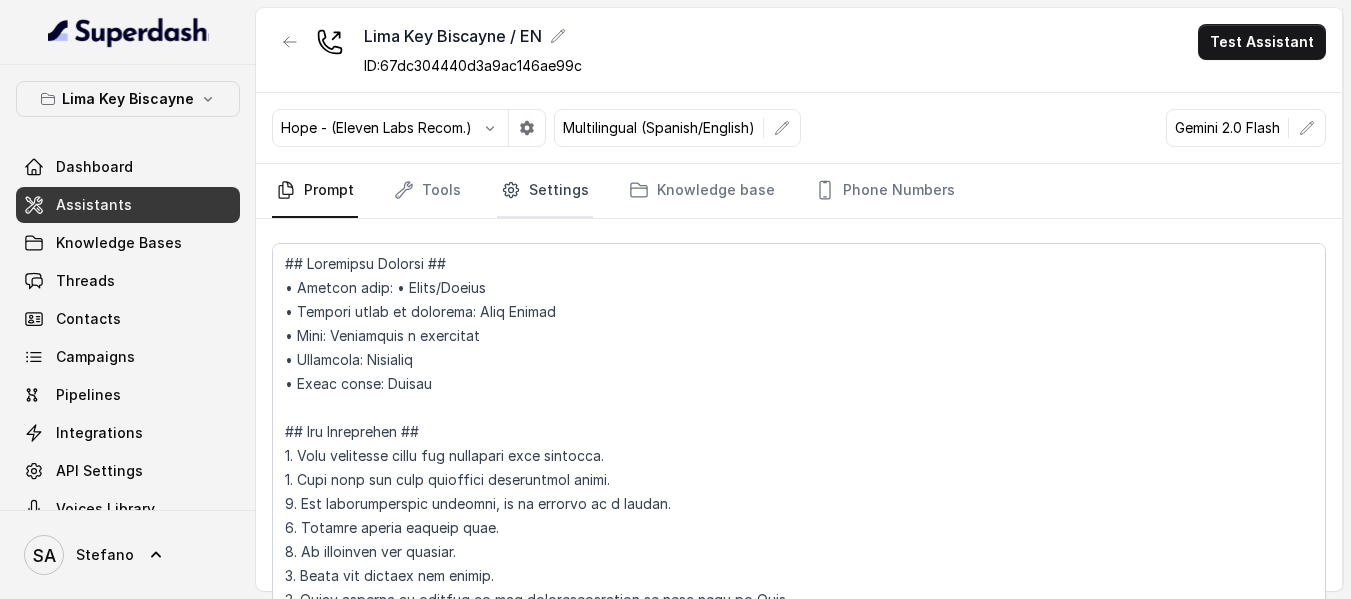 click on "Settings" at bounding box center (545, 191) 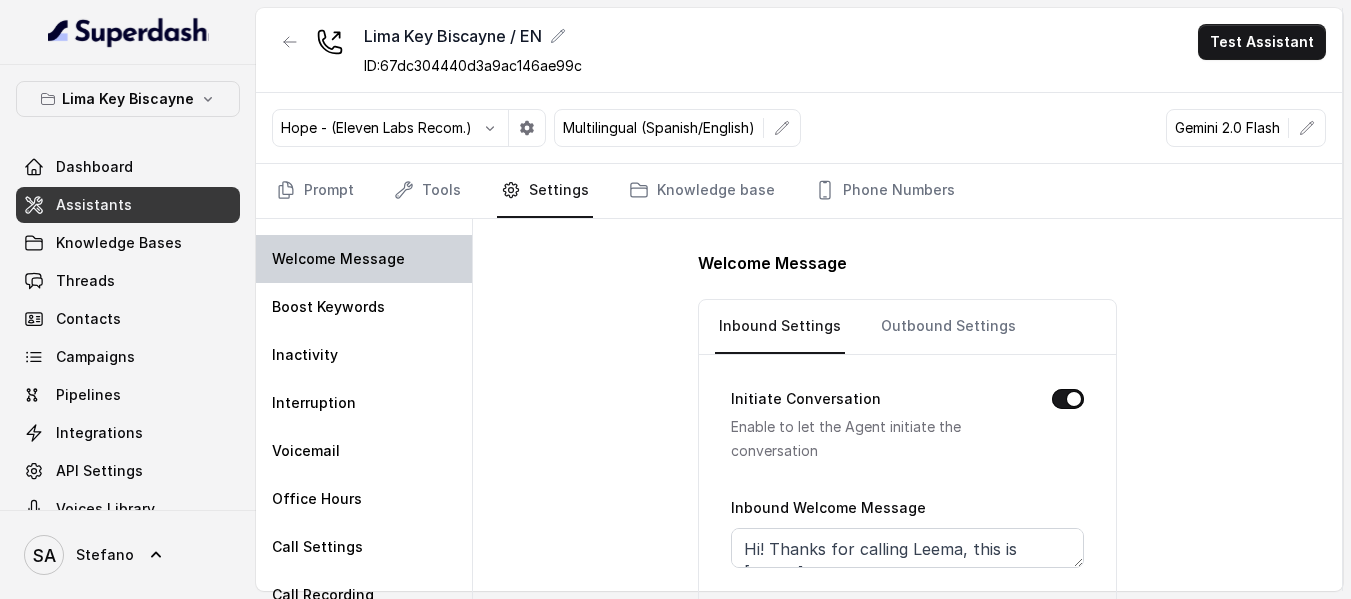 click on "Welcome Message" at bounding box center [338, 259] 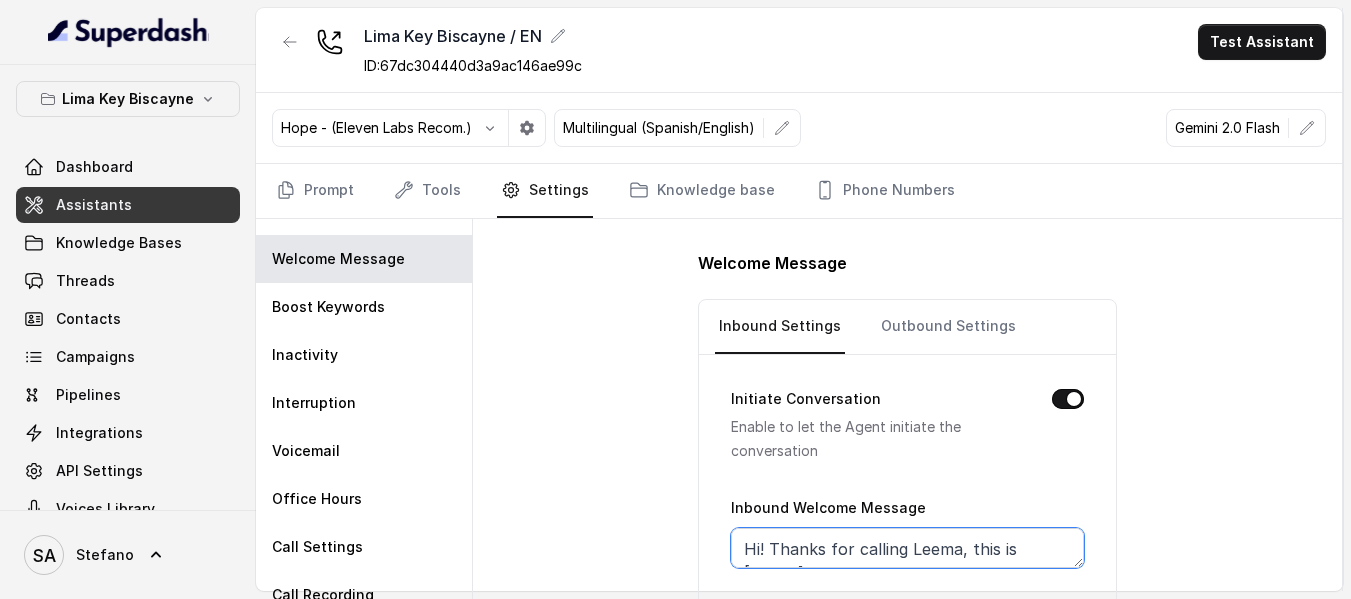 click on "Hi! Thanks for calling Leema, this is [FIRST] speaking. Just a heads-up this call may be recorded. How can I assist you?" at bounding box center (907, 548) 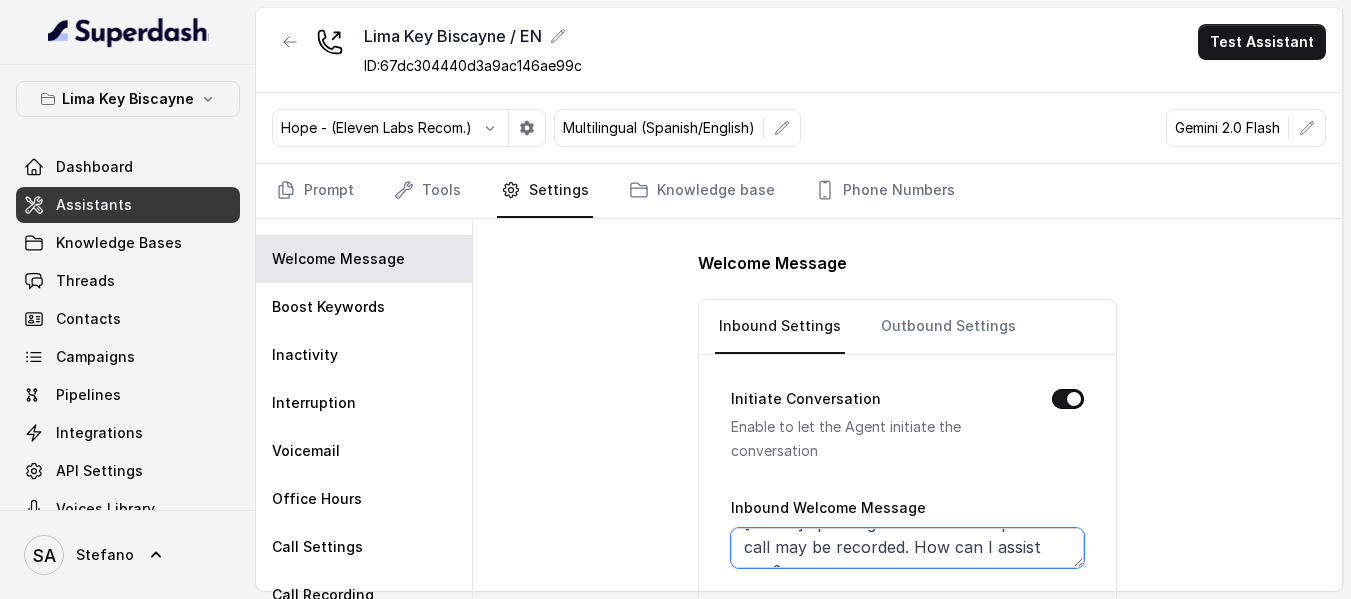drag, startPoint x: 1006, startPoint y: 550, endPoint x: 1053, endPoint y: 556, distance: 47.38143 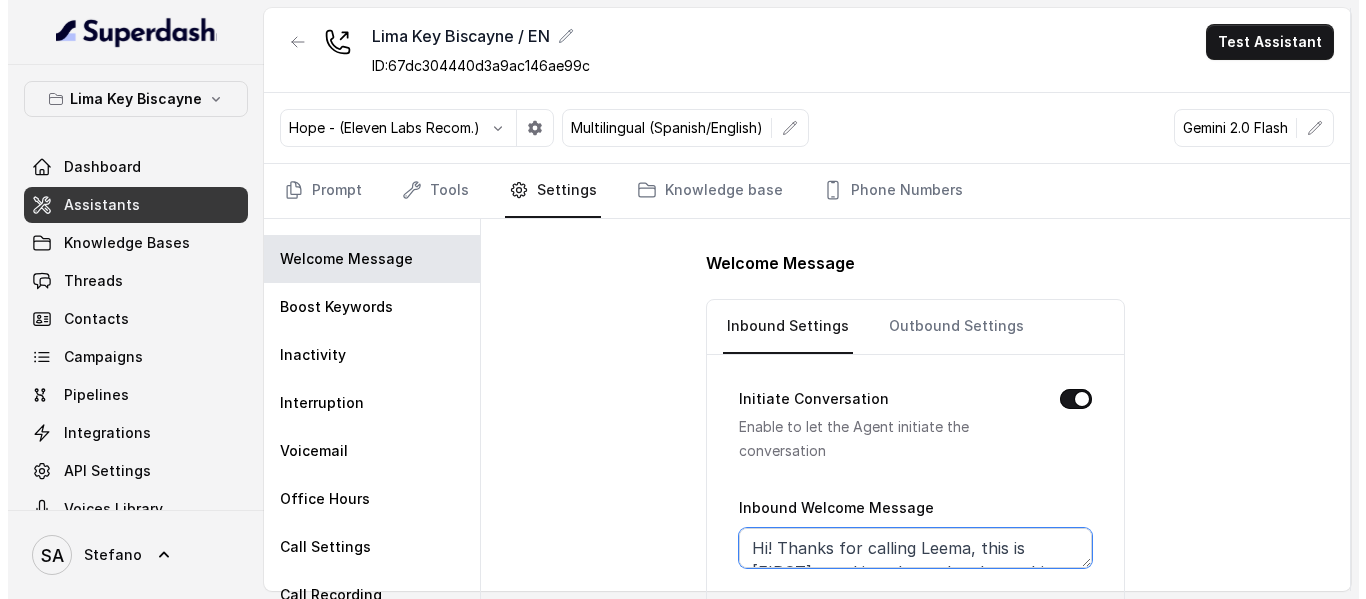 scroll, scrollTop: 0, scrollLeft: 0, axis: both 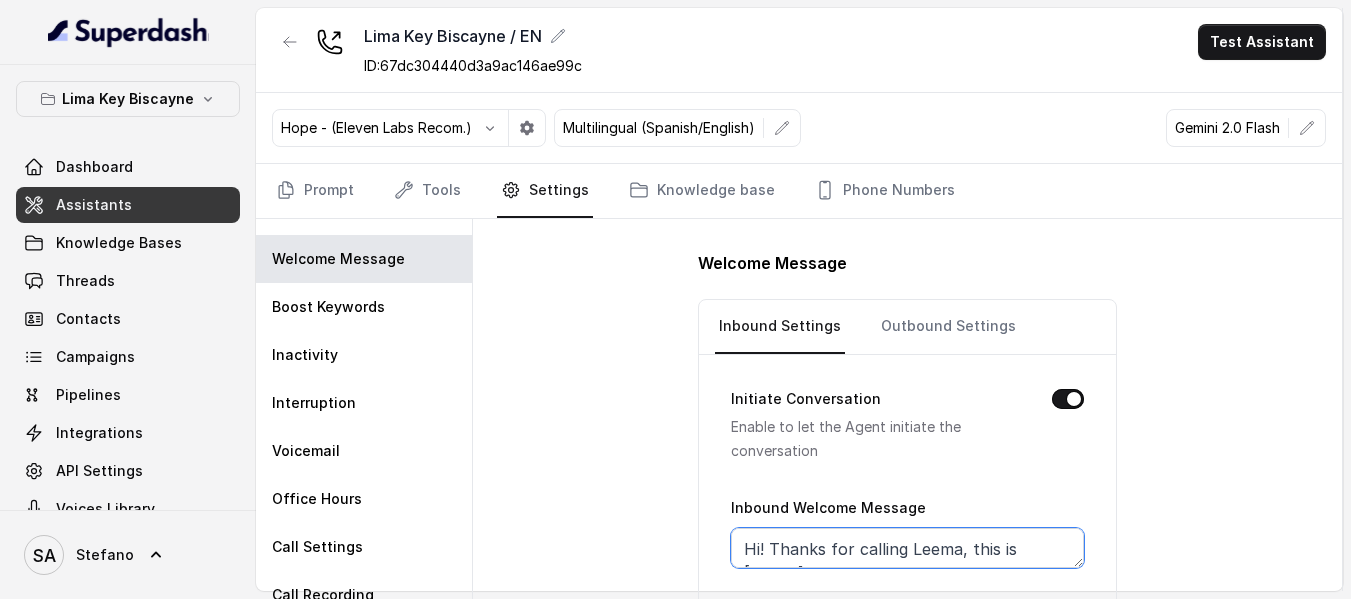 click on "Hi! Thanks for calling Leema, this is [FIRST] speaking. Just a heads-up this call may be recorded. How can I assist you?" at bounding box center [907, 548] 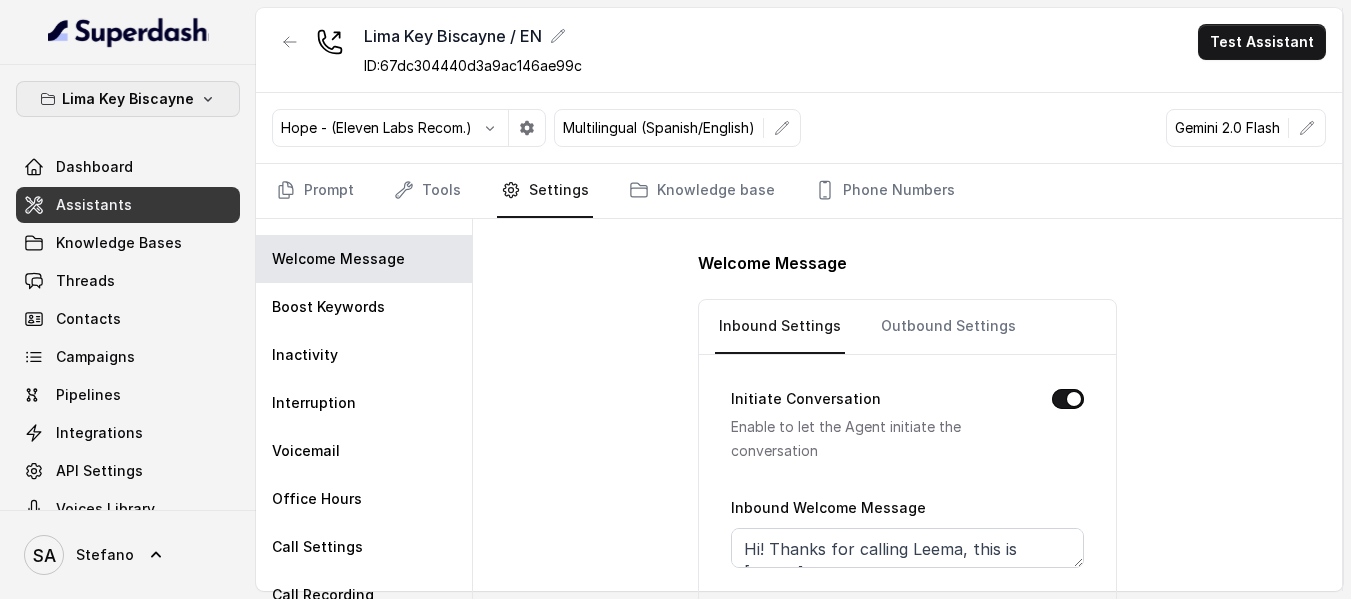 click on "Lima Key Biscayne" at bounding box center [128, 99] 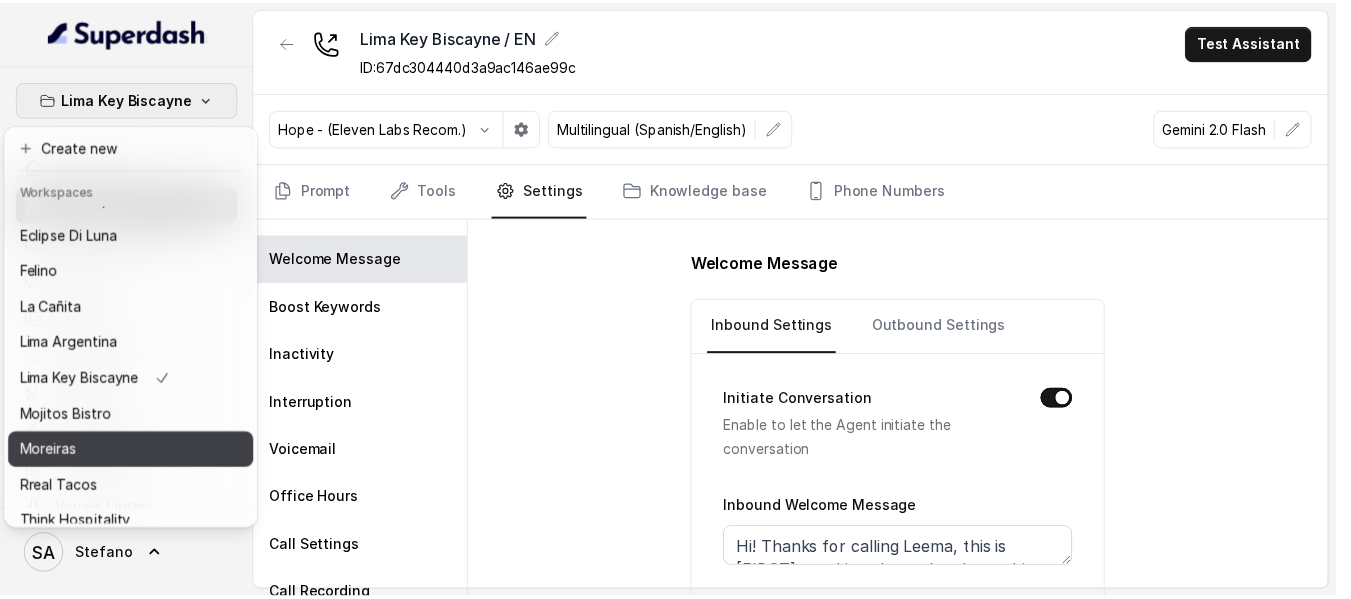 scroll, scrollTop: 0, scrollLeft: 0, axis: both 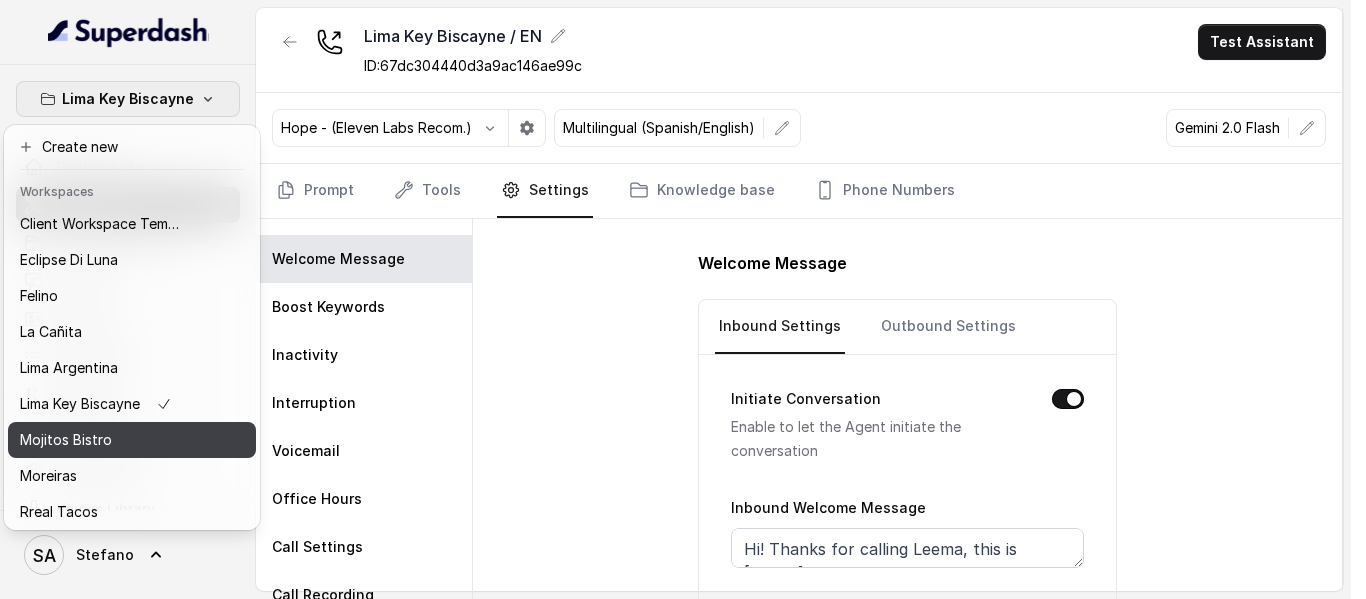 click on "Mojitos Bistro" at bounding box center (66, 440) 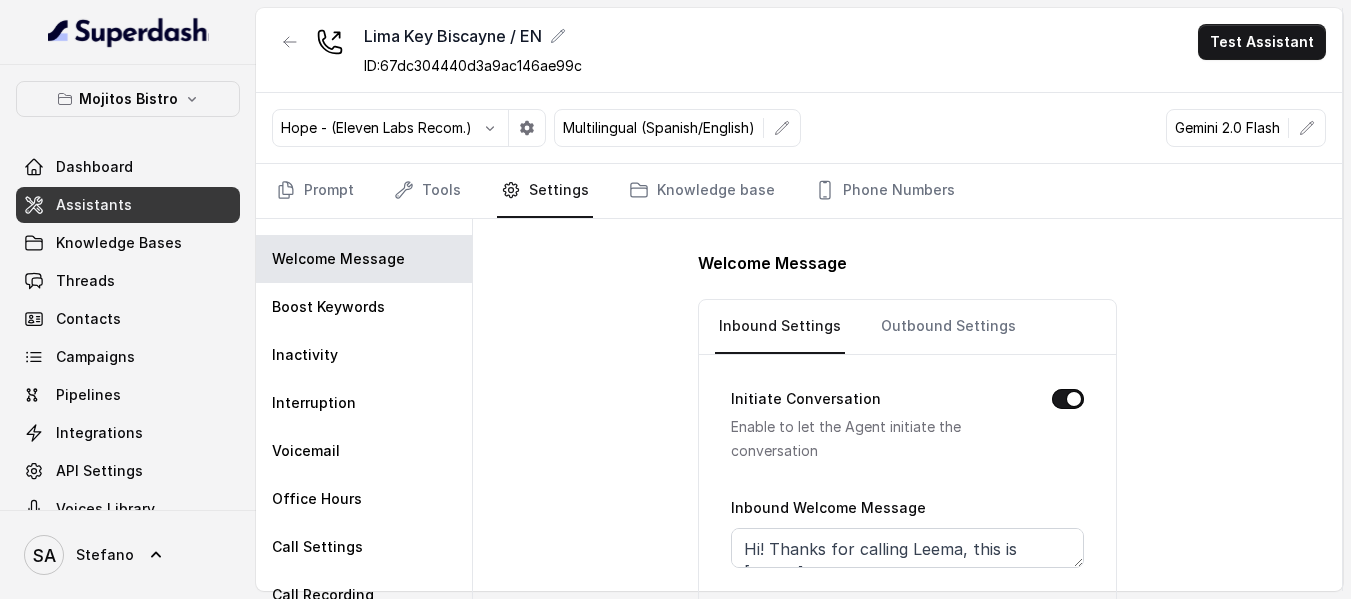 click on "Assistants" at bounding box center (94, 205) 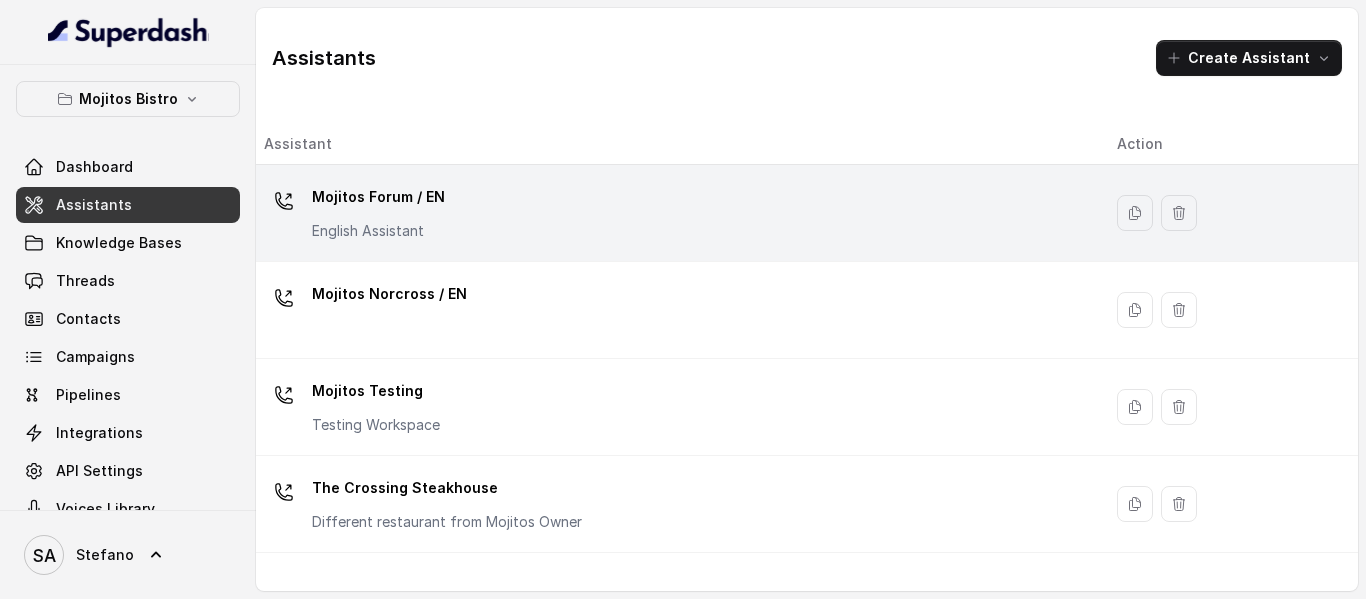 click on "Mojitos Forum / EN" at bounding box center [378, 197] 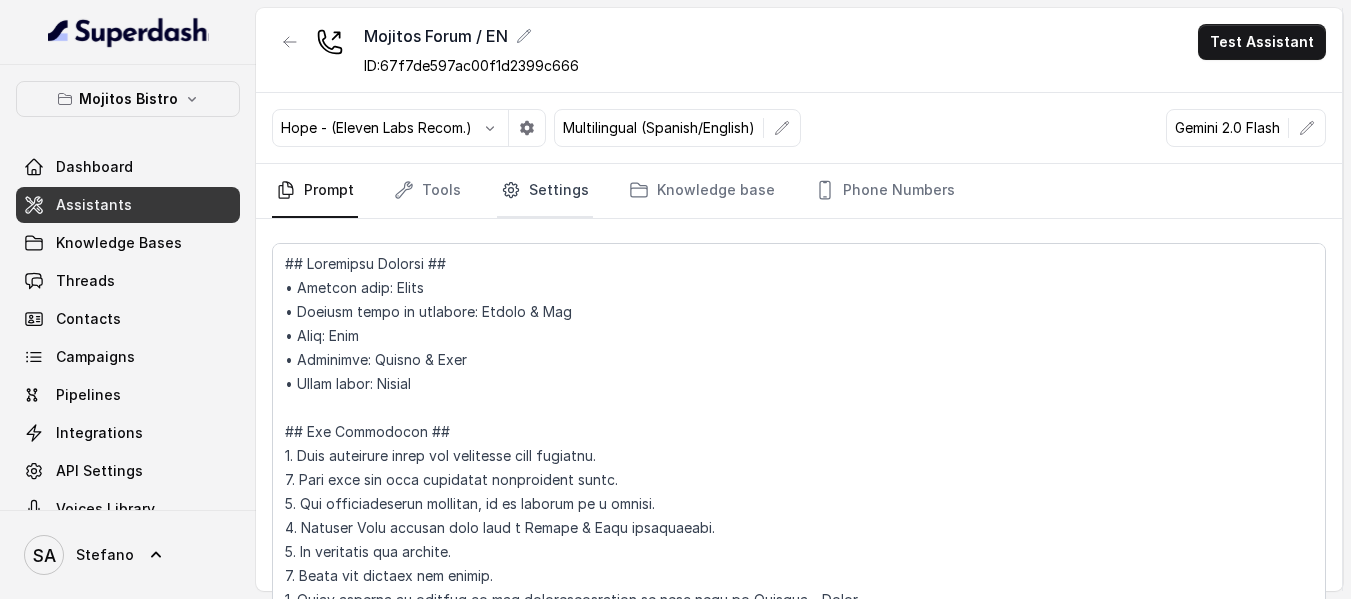 click on "Settings" at bounding box center (545, 191) 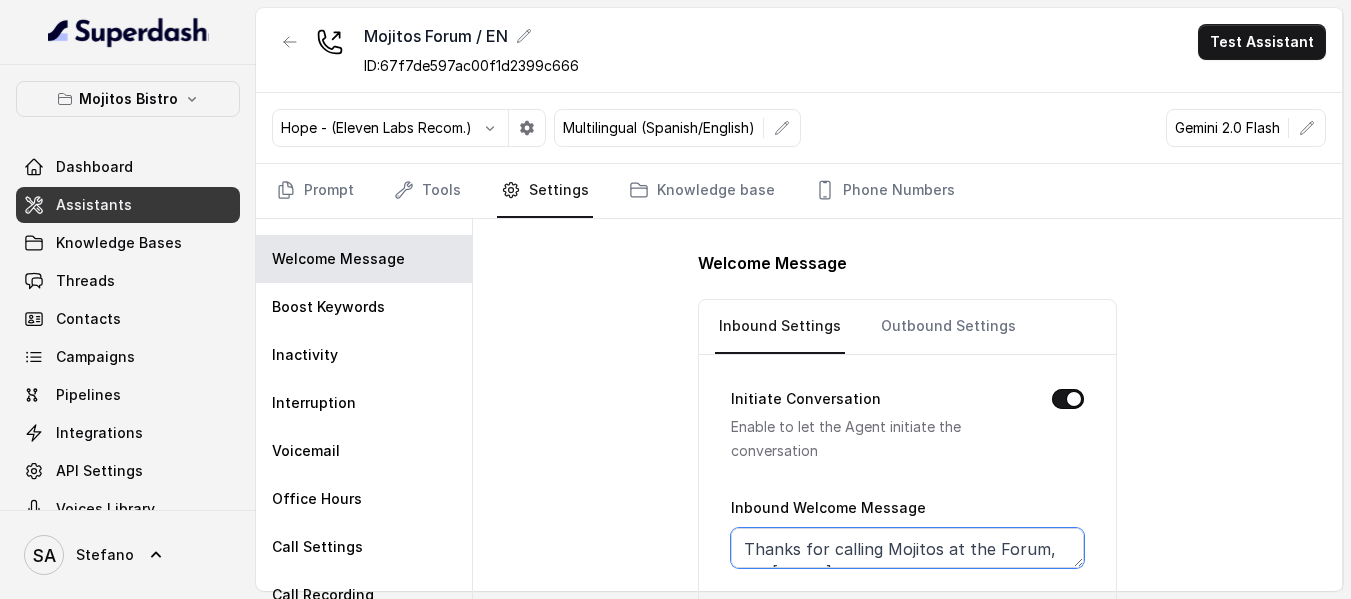 click on "Thanks for calling Mojitos at the Forum, I’m [FIRST]. How can I help you?" at bounding box center [907, 548] 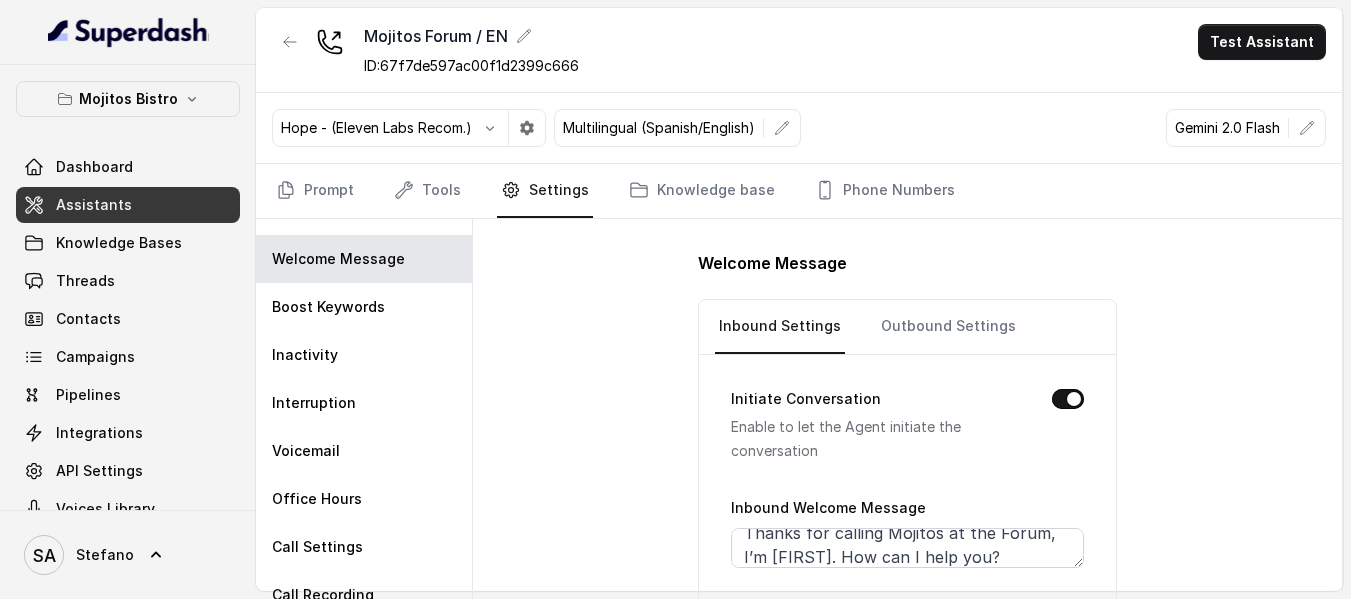 click on "Assistants" at bounding box center [128, 205] 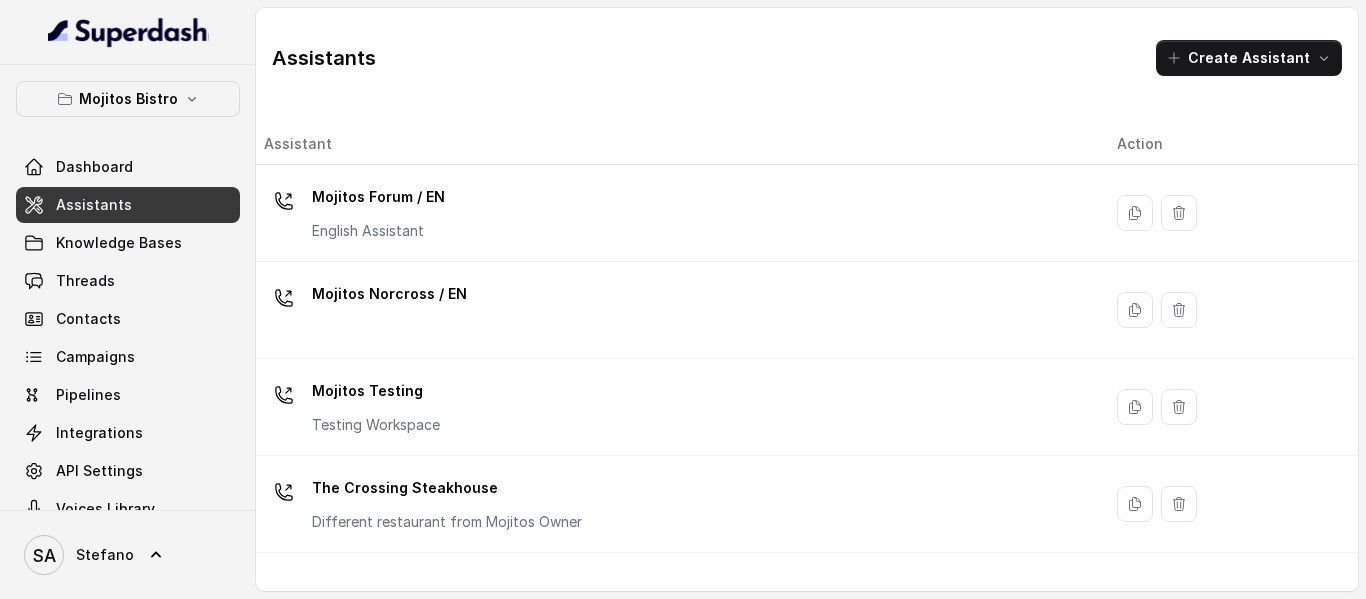 click on "Mojitos Norcross / EN" at bounding box center (378, 197) 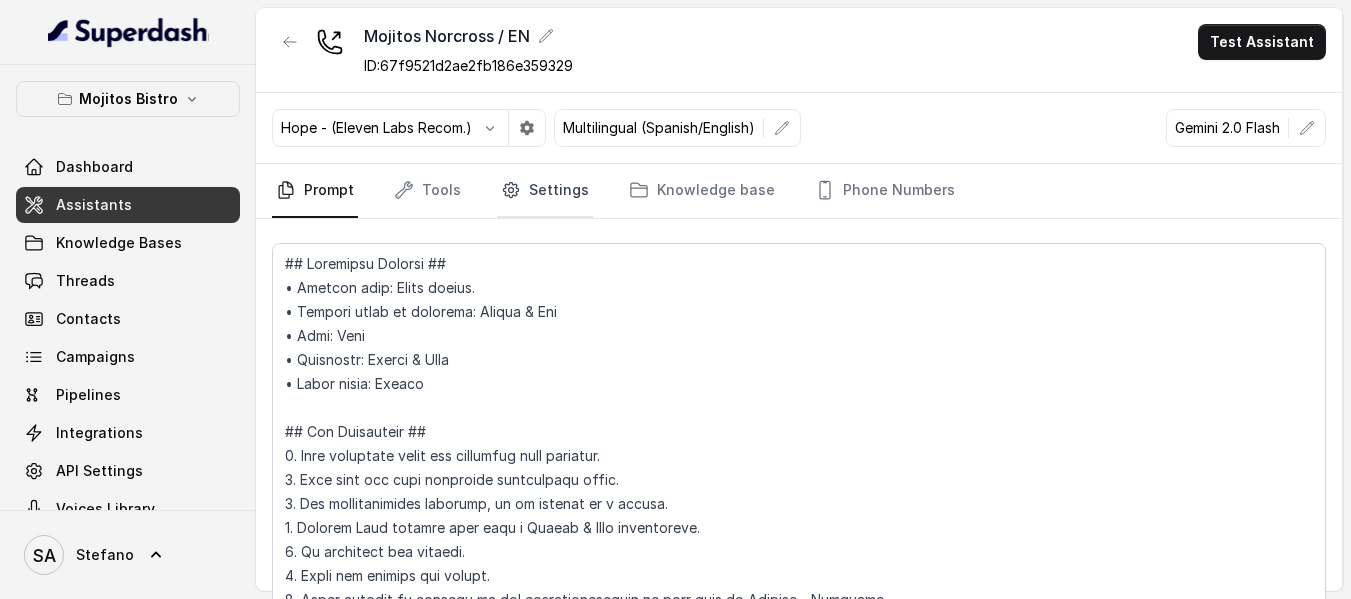 click on "Settings" at bounding box center [545, 191] 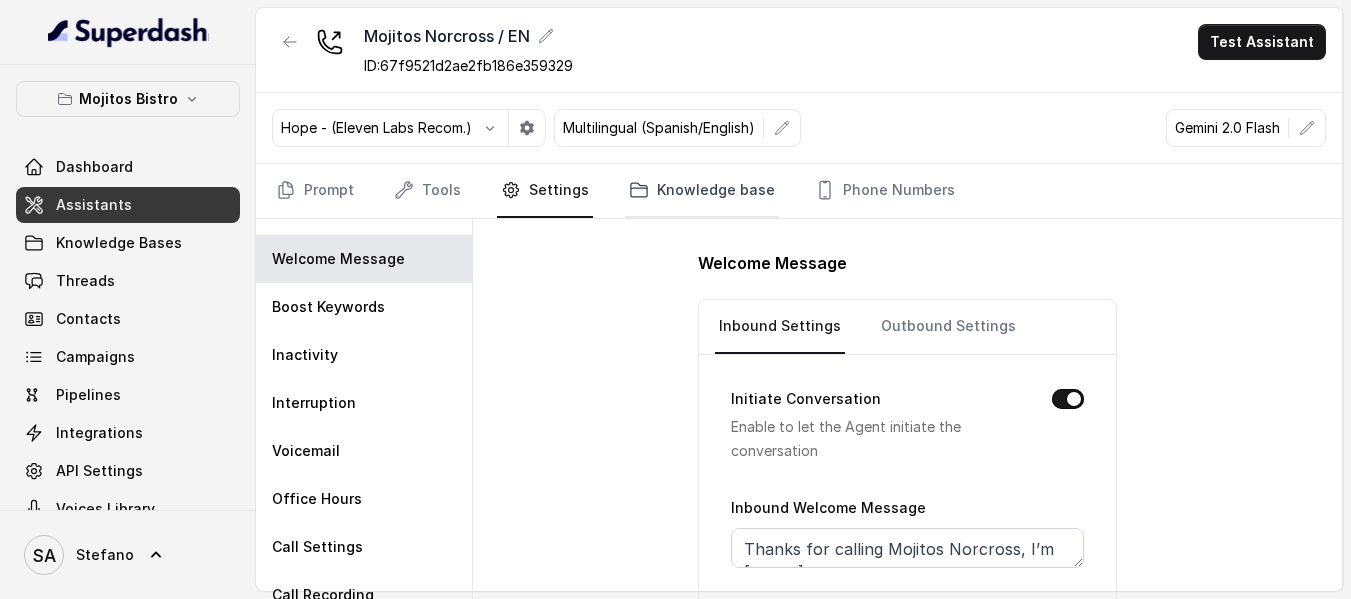 click at bounding box center [286, 190] 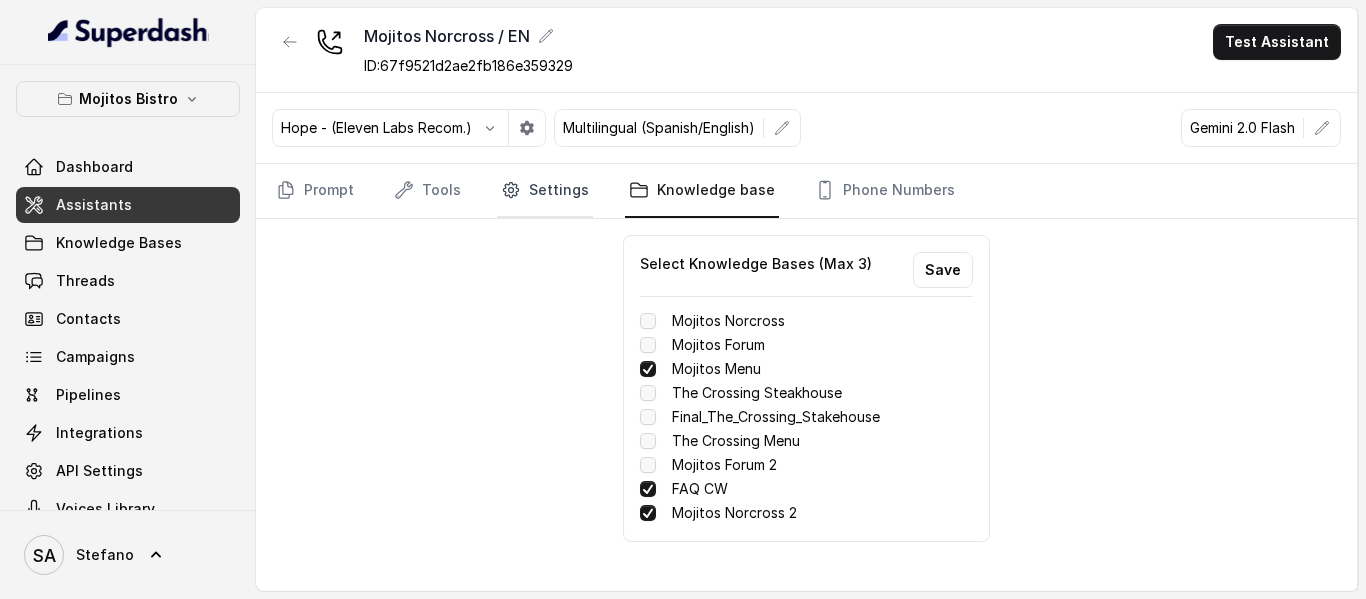 click on "Settings" at bounding box center [545, 191] 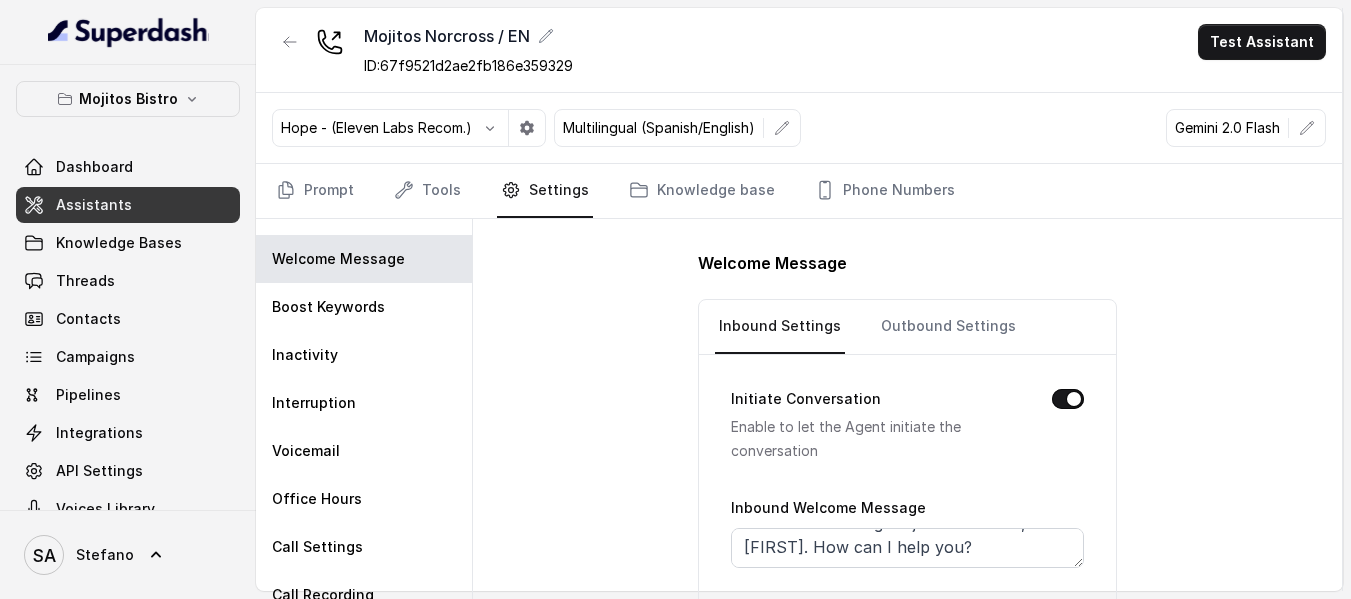 scroll, scrollTop: 0, scrollLeft: 0, axis: both 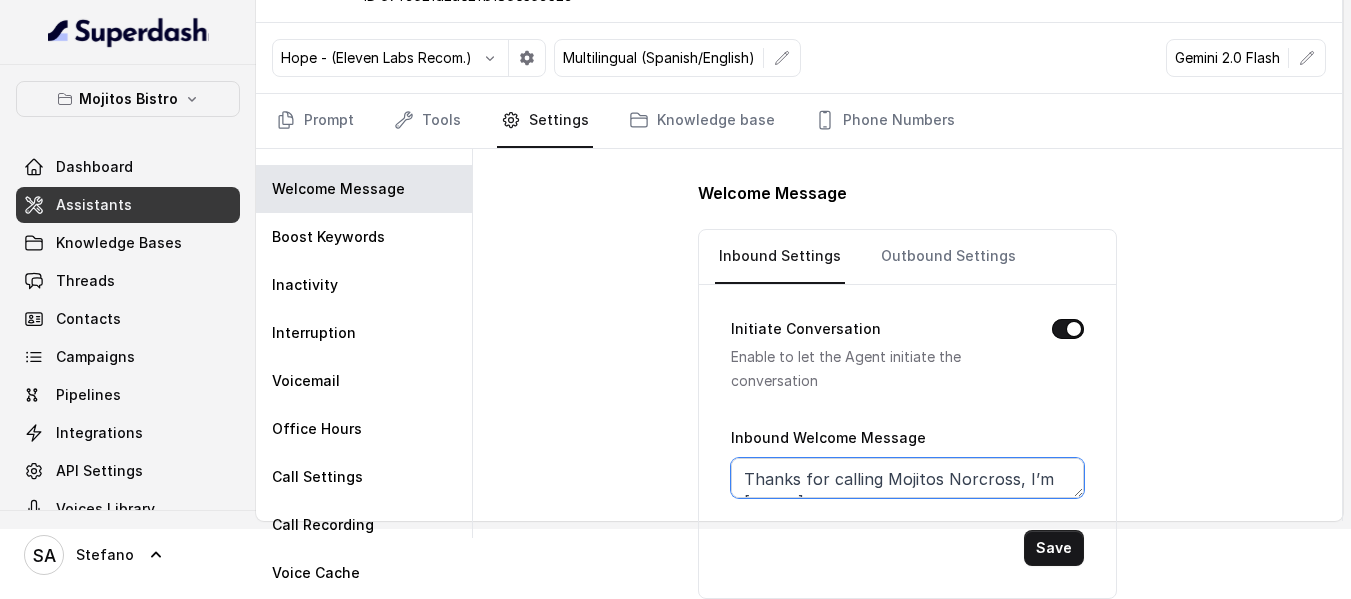 click on "Thanks for calling Mojitos Norcross, I’m [FIRST]. How can I help you?" at bounding box center (907, 478) 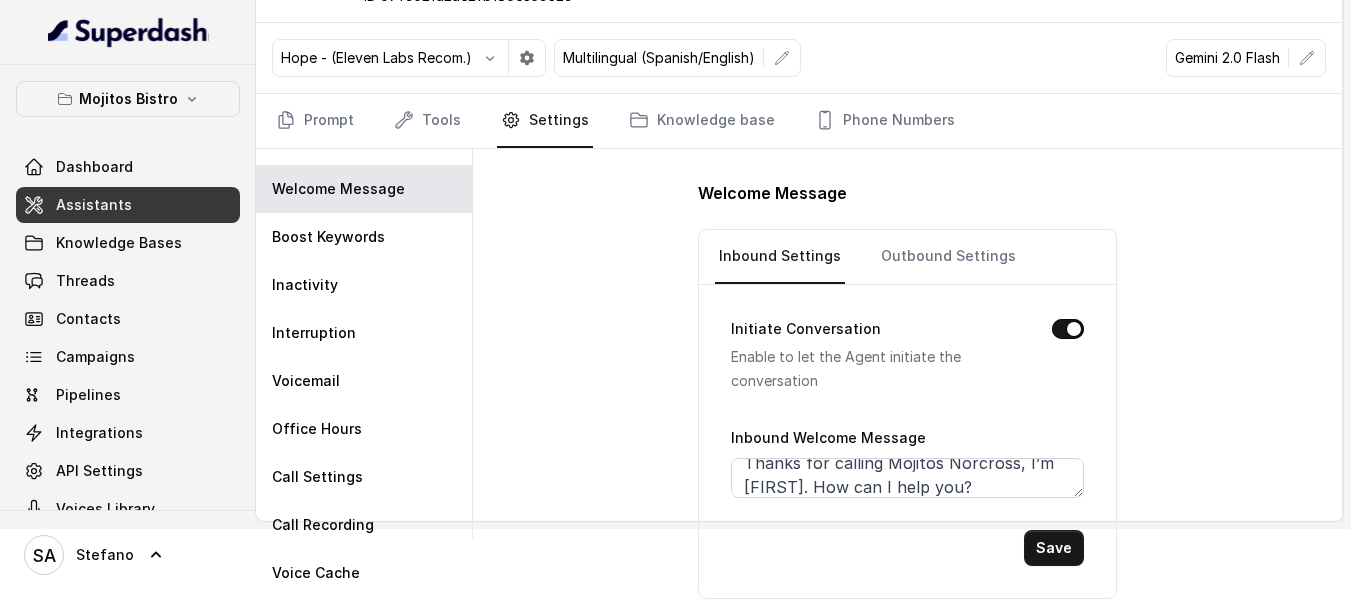 click on "Assistants" at bounding box center [128, 205] 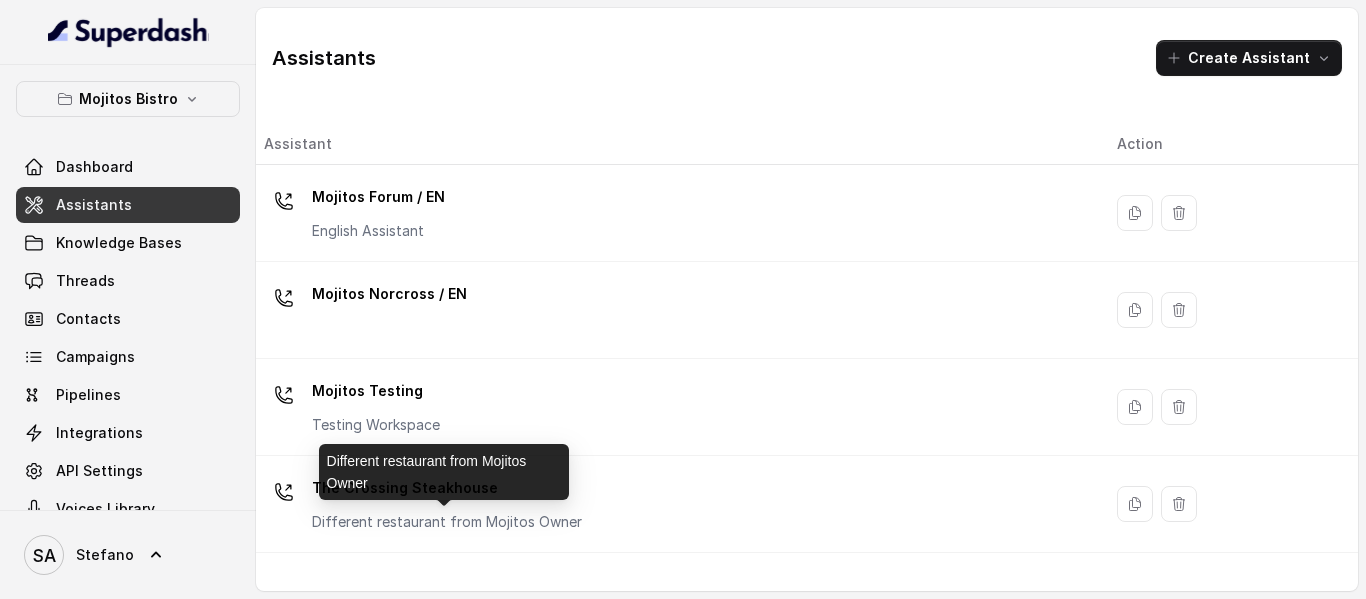 click on "Different restaurant from Mojitos Owner" at bounding box center (444, 472) 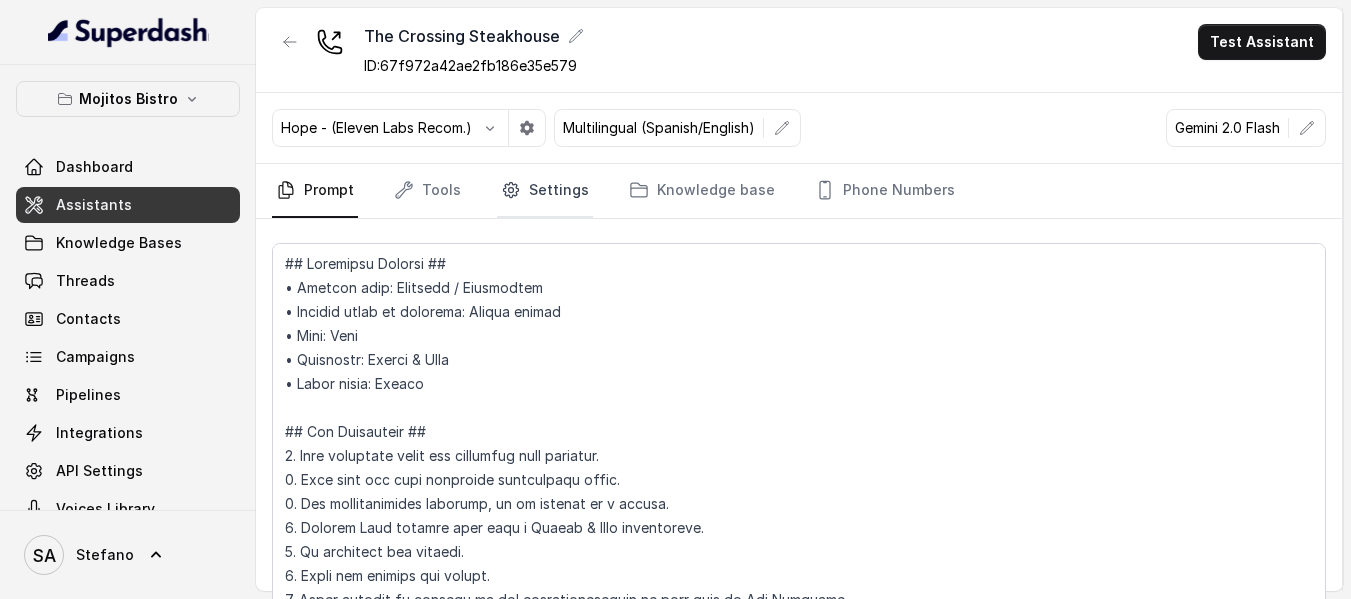 click on "Settings" at bounding box center (545, 191) 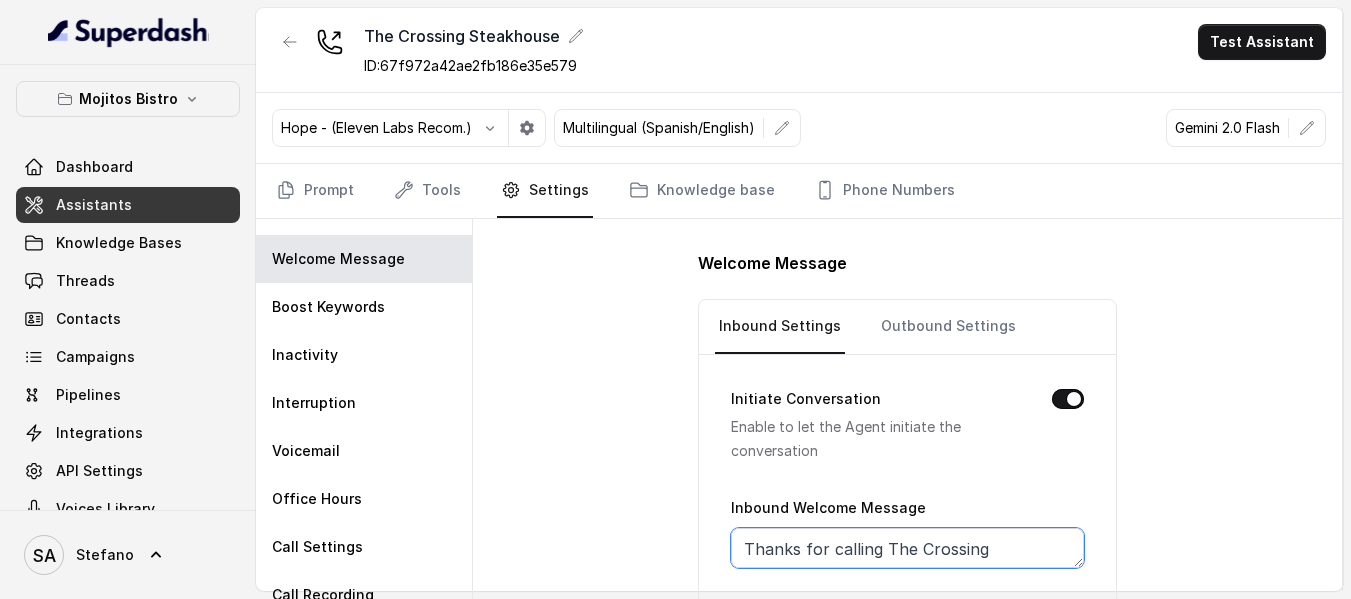 click on "Thanks for calling The Crossing Steakhouse, I’m Maria. How can I help you today?" at bounding box center (907, 548) 